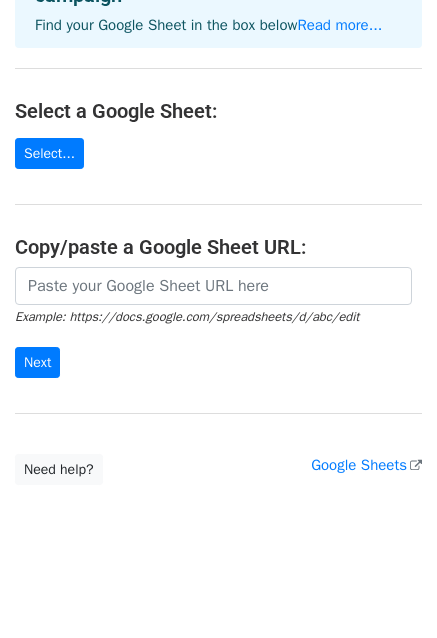 scroll, scrollTop: 160, scrollLeft: 0, axis: vertical 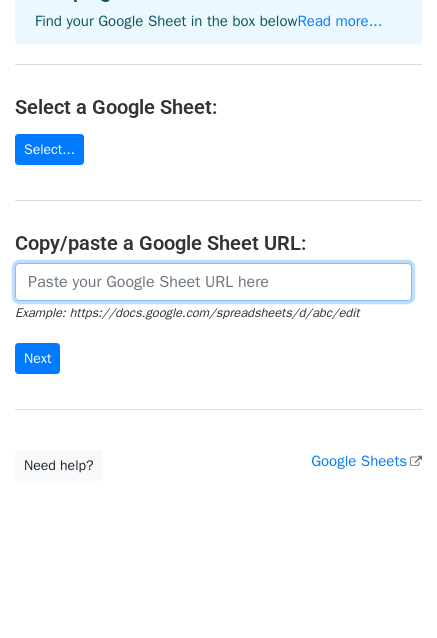 click at bounding box center [213, 282] 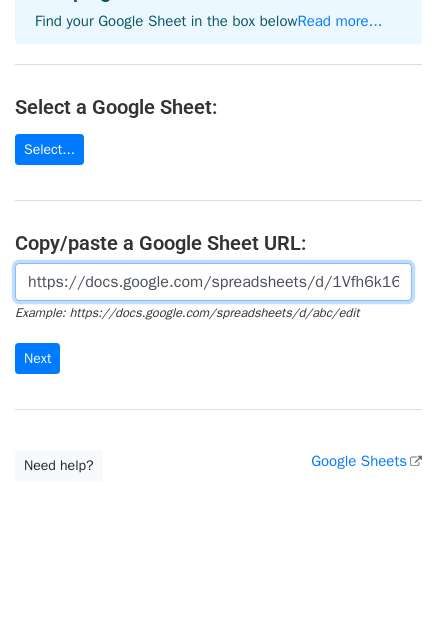 scroll, scrollTop: 0, scrollLeft: 733, axis: horizontal 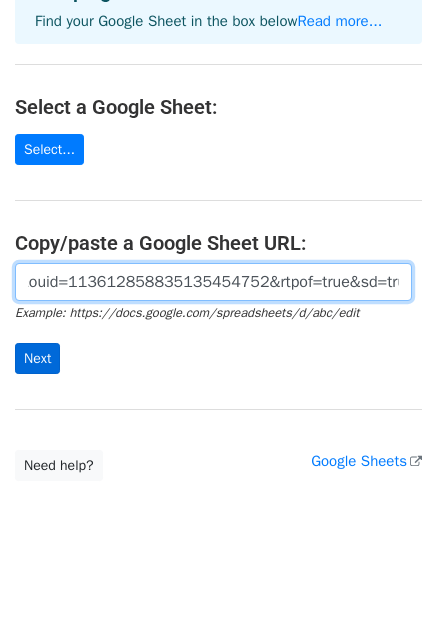 type on "https://docs.google.com/spreadsheets/d/1Vfh6k16ms1ftyhKtJnebeZuNQ0WHpR3Z/edit?usp=sharing&ouid=113612858835135454752&rtpof=true&sd=true" 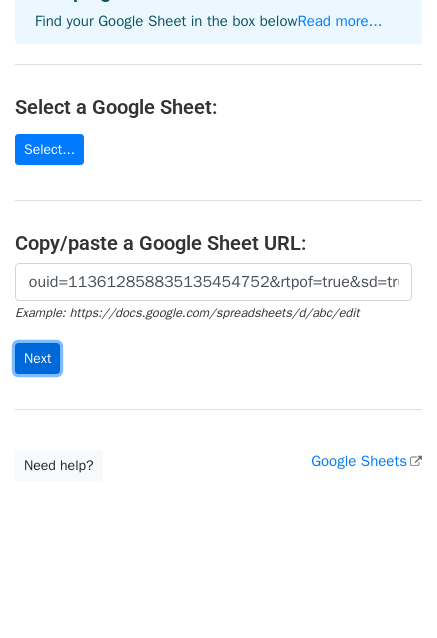 click on "Next" at bounding box center (37, 358) 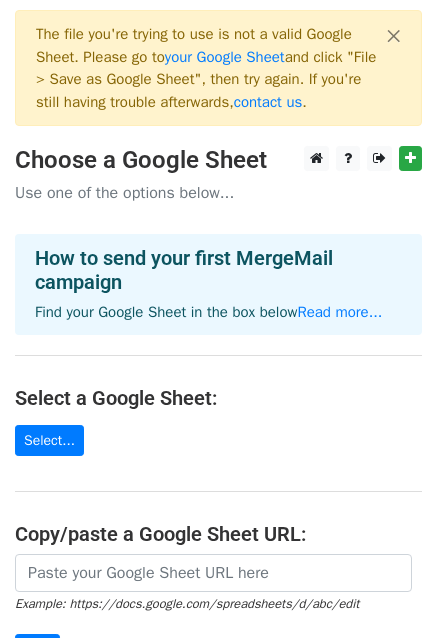 scroll, scrollTop: 0, scrollLeft: 0, axis: both 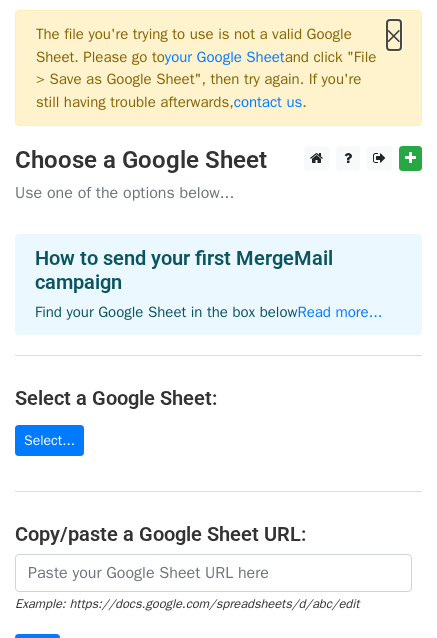 click on "×" at bounding box center (394, 35) 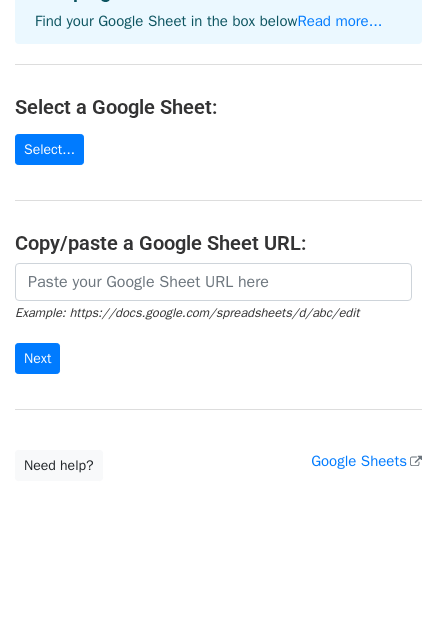 scroll, scrollTop: 160, scrollLeft: 0, axis: vertical 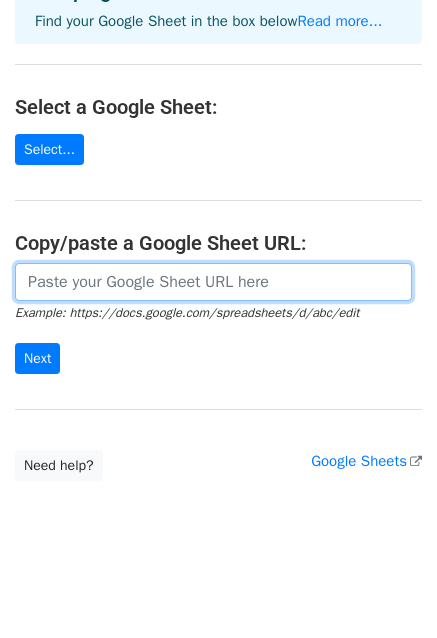 click at bounding box center (213, 282) 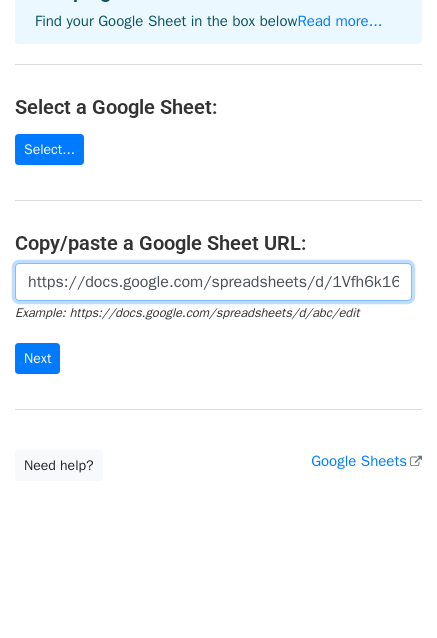 scroll, scrollTop: 0, scrollLeft: 733, axis: horizontal 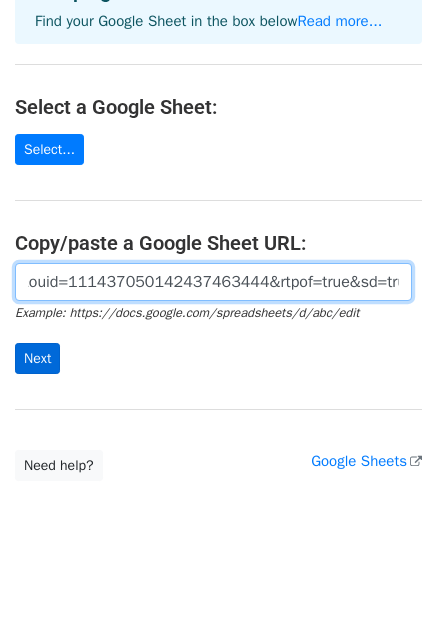 type on "https://docs.google.com/spreadsheets/d/1Vfh6k16ms1ftyhKtJnebeZuNQ0WHpR3Z/edit?usp=sharing&ouid=111437050142437463444&rtpof=true&sd=true" 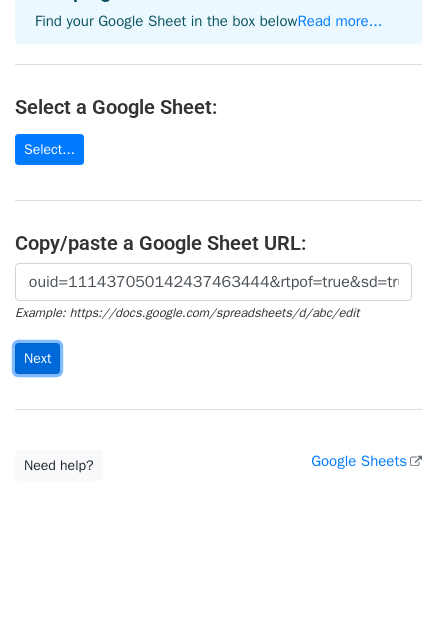 scroll, scrollTop: 0, scrollLeft: 0, axis: both 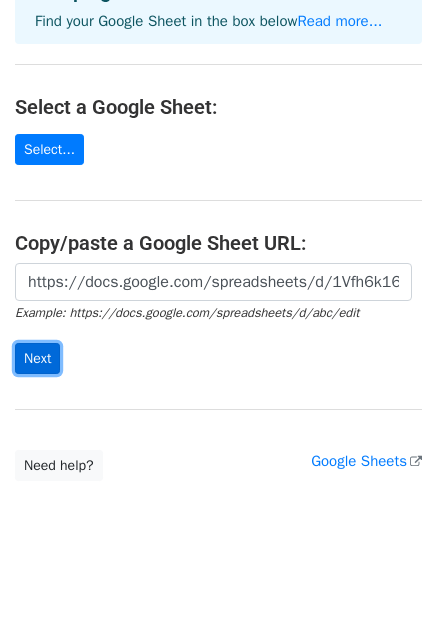 click on "Next" at bounding box center (37, 358) 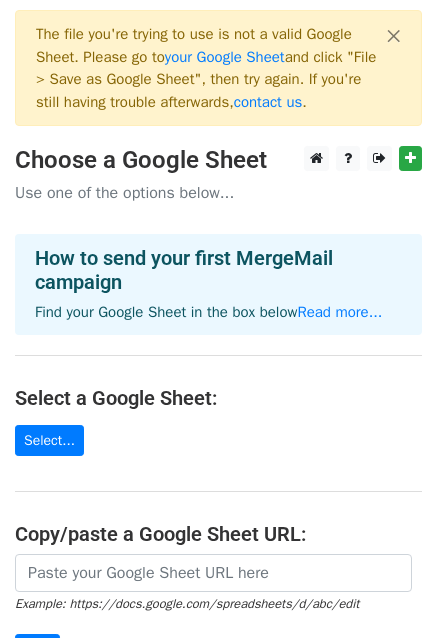 scroll, scrollTop: 0, scrollLeft: 0, axis: both 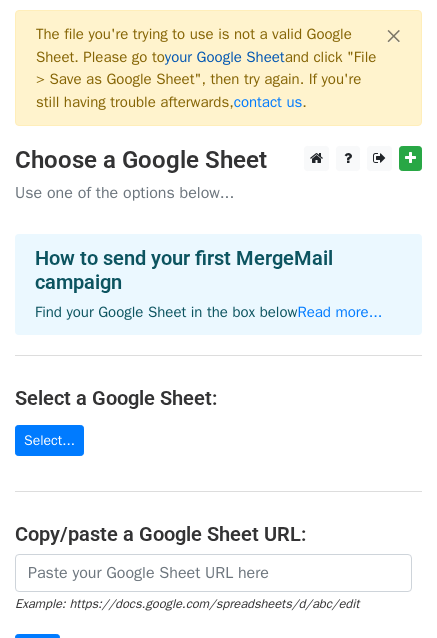 click on "your Google Sheet" at bounding box center (225, 57) 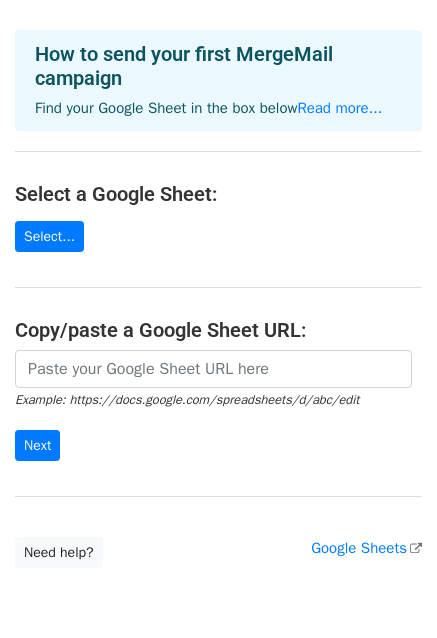 scroll, scrollTop: 0, scrollLeft: 0, axis: both 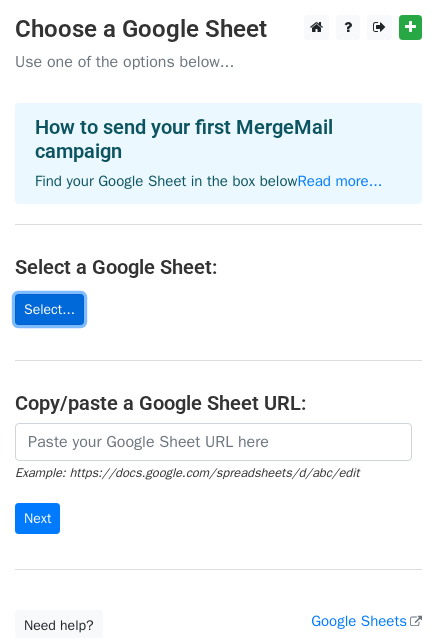 click on "Select..." at bounding box center [49, 309] 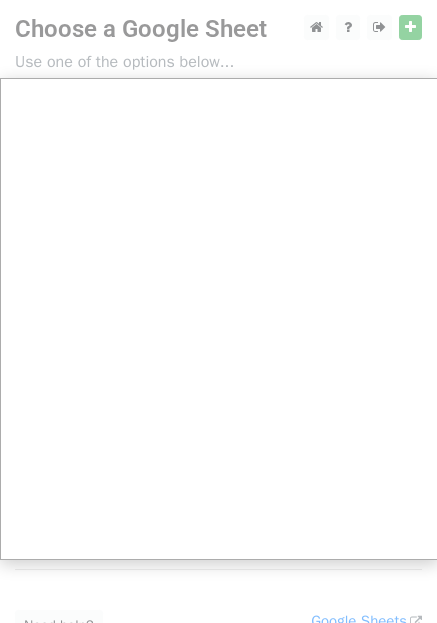click at bounding box center (218, 399) 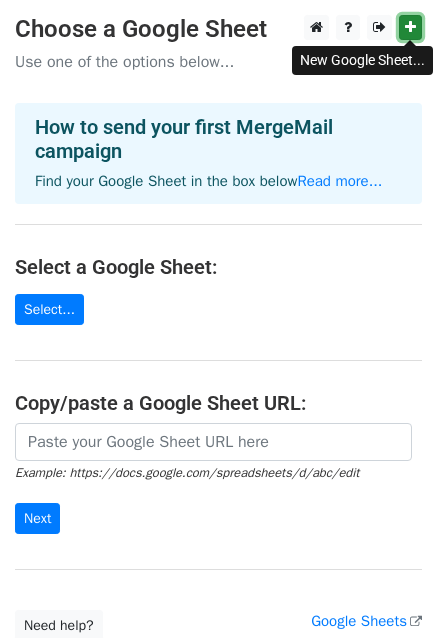 click at bounding box center [410, 27] 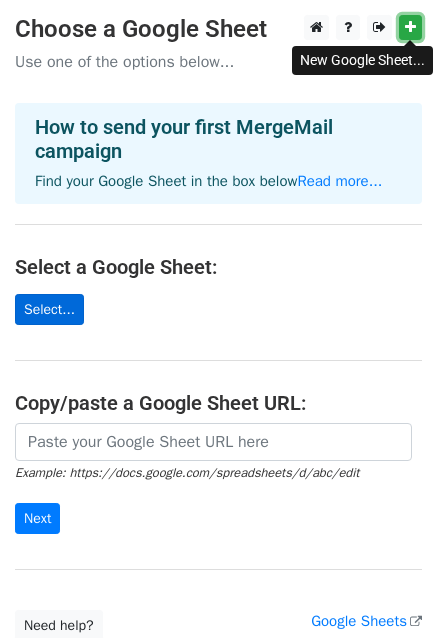 scroll, scrollTop: 160, scrollLeft: 0, axis: vertical 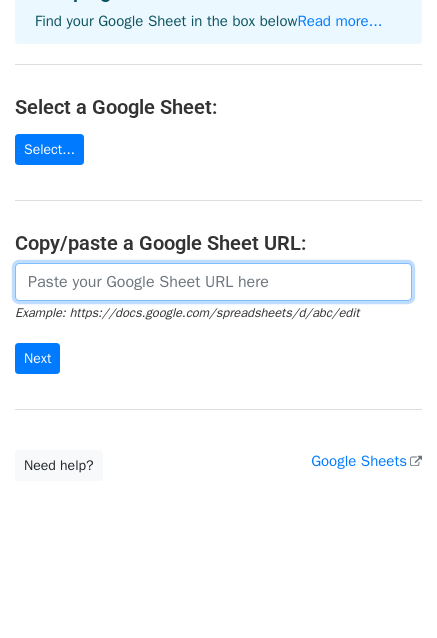 paste on "https://docs.google.com/spreadsheets/d/1Vfh6k16ms1ftyhKtJnebeZuNQ0WHpR3Z/edit?usp=sharing&ouid=113612858835135454752&rtpof=true&sd=true" 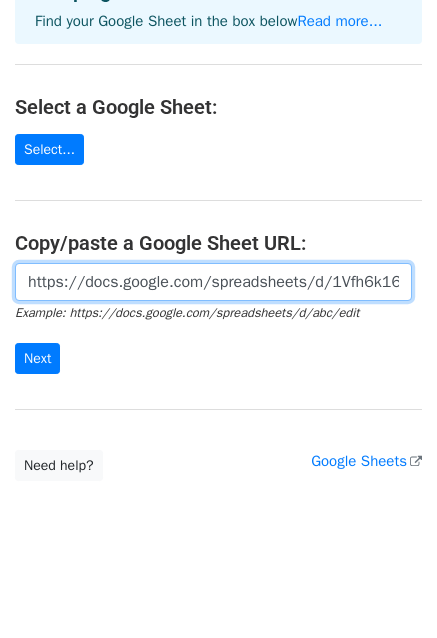 scroll, scrollTop: 0, scrollLeft: 733, axis: horizontal 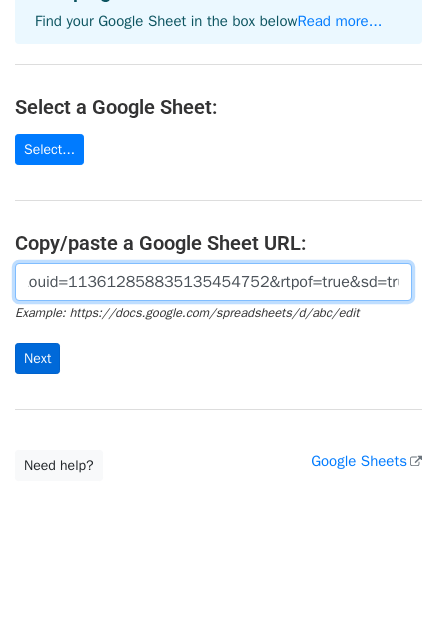 type on "https://docs.google.com/spreadsheets/d/1Vfh6k16ms1ftyhKtJnebeZuNQ0WHpR3Z/edit?usp=sharing&ouid=113612858835135454752&rtpof=true&sd=true" 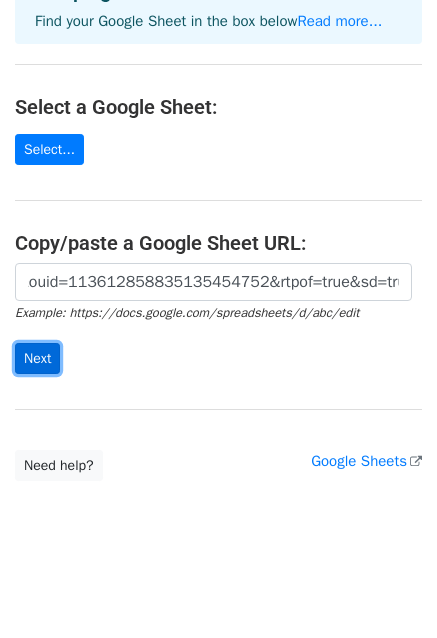 click on "Next" at bounding box center [37, 358] 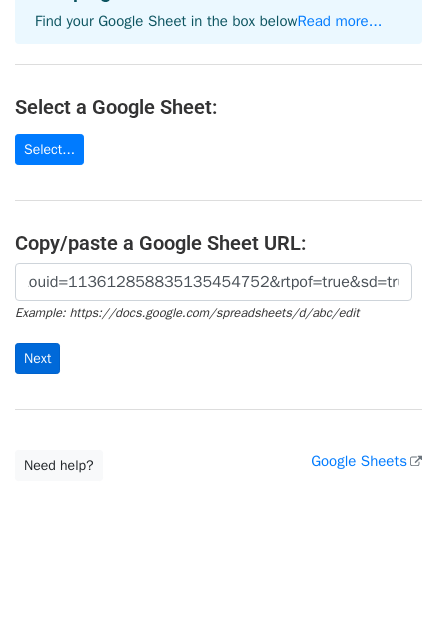 scroll, scrollTop: 0, scrollLeft: 0, axis: both 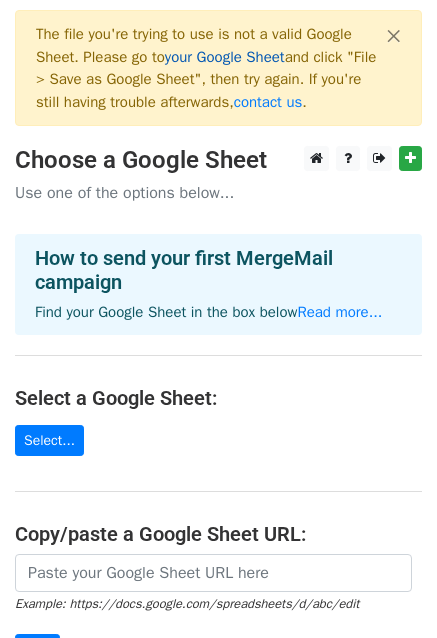 click on "your Google Sheet" at bounding box center (225, 57) 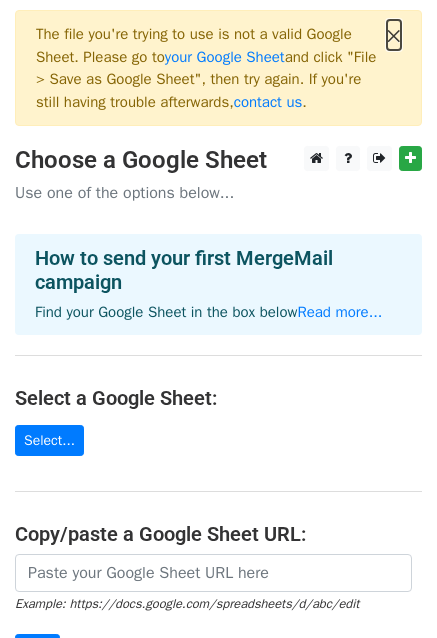 click on "×" at bounding box center [394, 35] 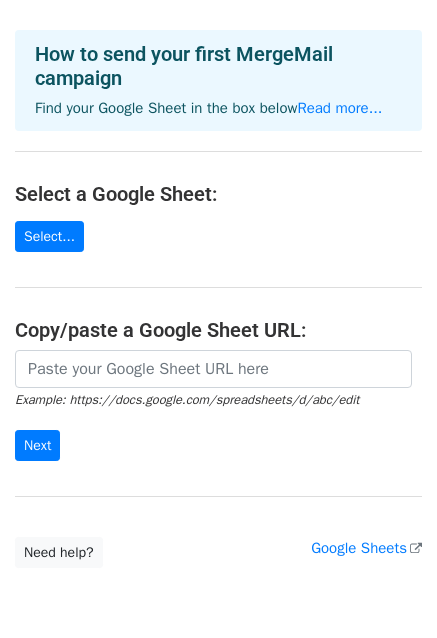 scroll, scrollTop: 160, scrollLeft: 0, axis: vertical 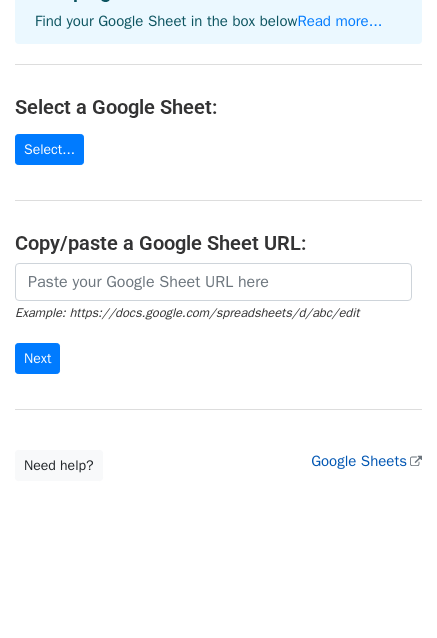 click on "Google Sheets" at bounding box center [366, 461] 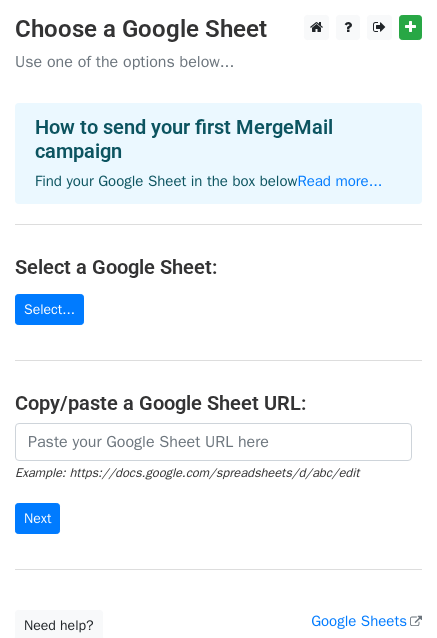 scroll, scrollTop: 0, scrollLeft: 0, axis: both 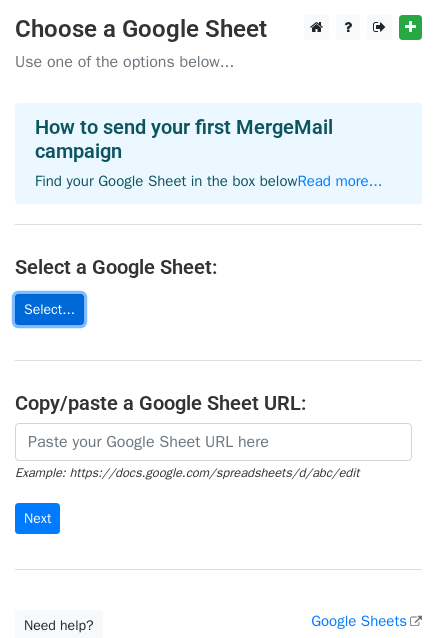 click on "Select..." at bounding box center [49, 309] 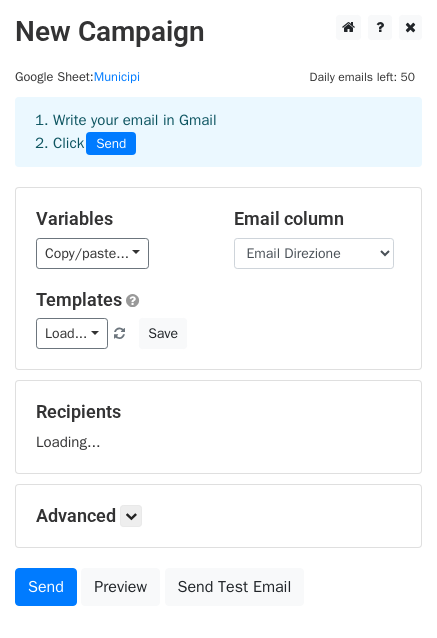 scroll, scrollTop: 0, scrollLeft: 0, axis: both 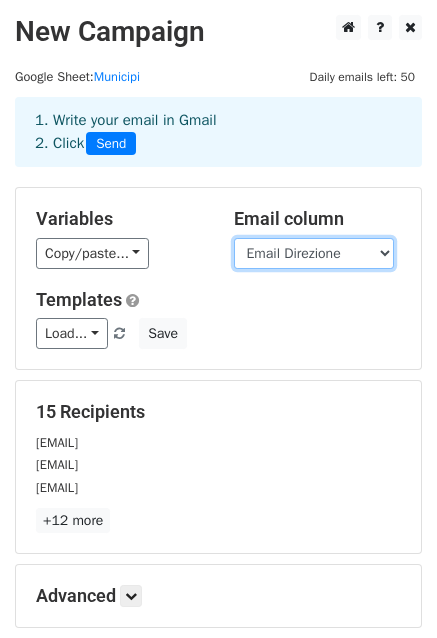 click on "Municipio
Nome Direttore
Cognome Direttore
Email Direzione
Email Direttore personale
Email URP
PEC
Indirizzo
Telefono" at bounding box center [314, 253] 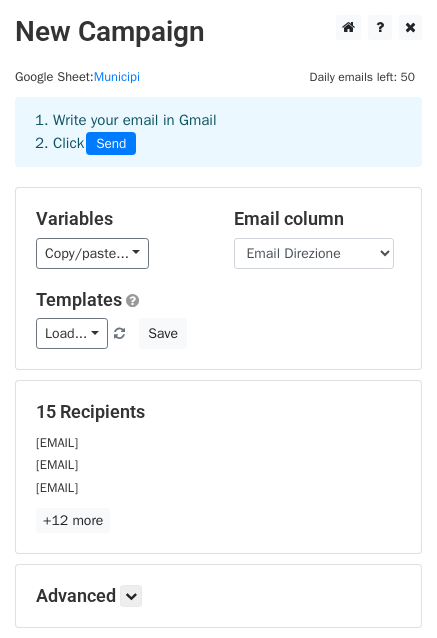 click on "Variables
Copy/paste...
{{Municipio}}
{{Nome Direttore}}
{{Cognome Direttore}}
{{Email Direzione}}
{{Email Direttore personale}}
{{Email URP}}
{{PEC}}
{{Indirizzo}}
{{Telefono}}
Email column
Municipio
Nome Direttore
Cognome Direttore
Email Direzione
Email Direttore personale
Email URP
PEC
Indirizzo
Telefono
Templates
Load...
No templates saved
Save" at bounding box center (218, 278) 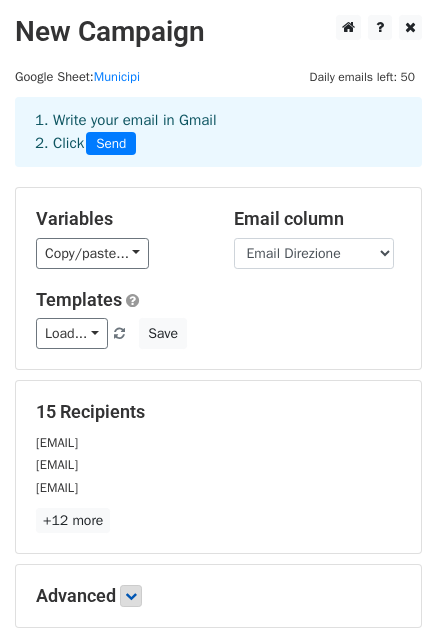 click on "Advanced" at bounding box center [218, 596] 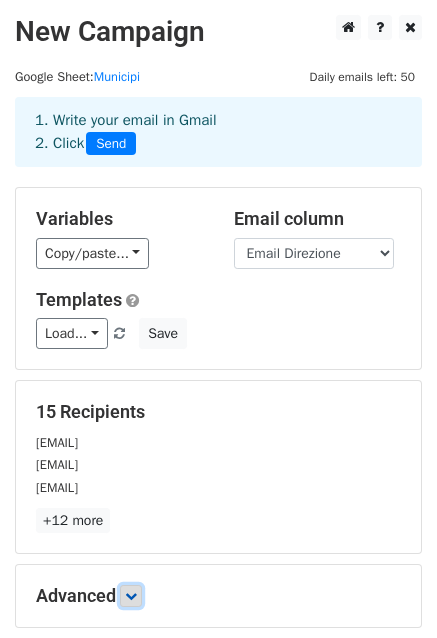 click at bounding box center [131, 596] 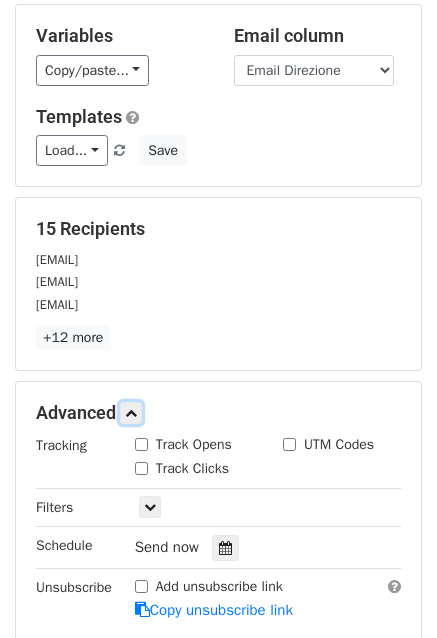 scroll, scrollTop: 0, scrollLeft: 0, axis: both 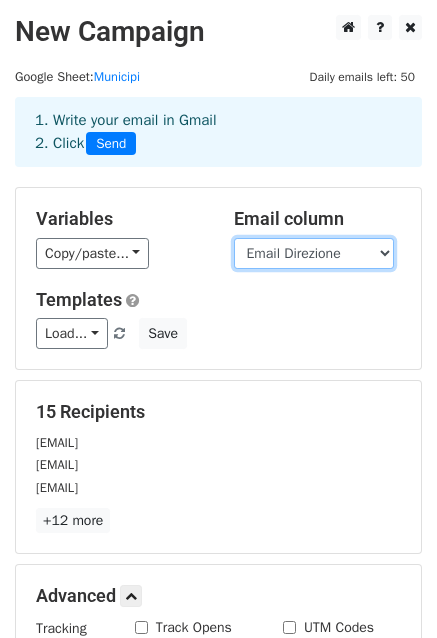 click on "Municipio
Nome Direttore
Cognome Direttore
Email Direzione
Email Direttore personale
Email URP
PEC
Indirizzo
Telefono" at bounding box center [314, 253] 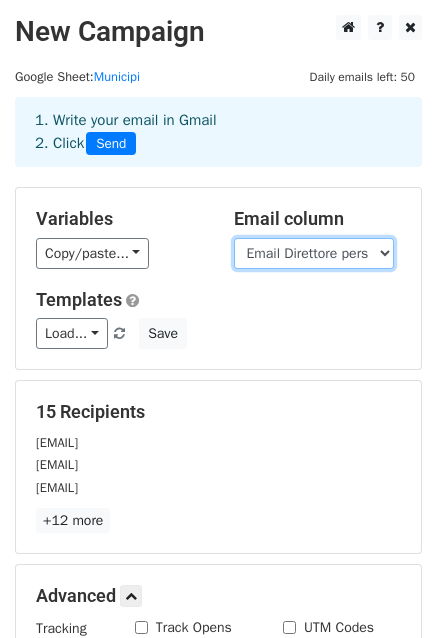 click on "Municipio
Nome Direttore
Cognome Direttore
Email Direzione
Email Direttore personale
Email URP
PEC
Indirizzo
Telefono" at bounding box center [314, 253] 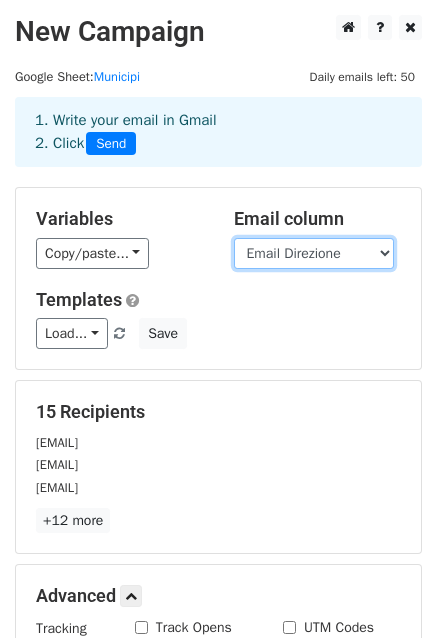 click on "Municipio
Nome Direttore
Cognome Direttore
Email Direzione
Email Direttore personale
Email URP
PEC
Indirizzo
Telefono" at bounding box center (314, 253) 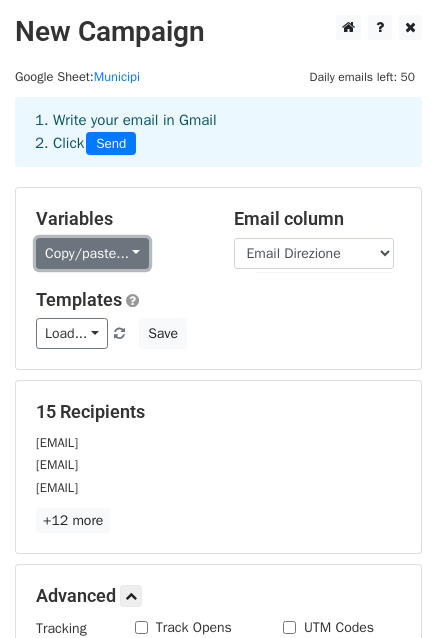 click on "Copy/paste..." at bounding box center (92, 253) 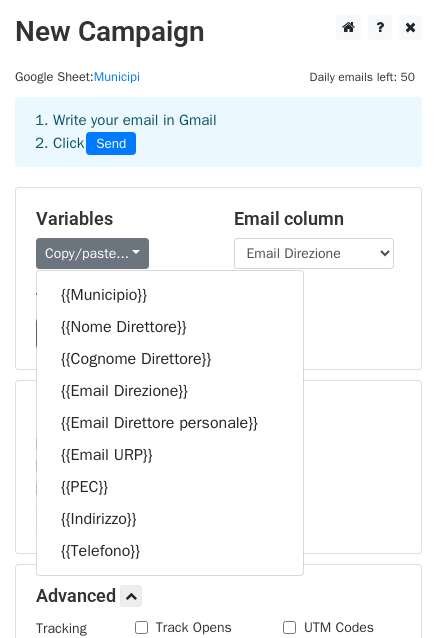 click on "Load...
No templates saved
Save" at bounding box center (218, 333) 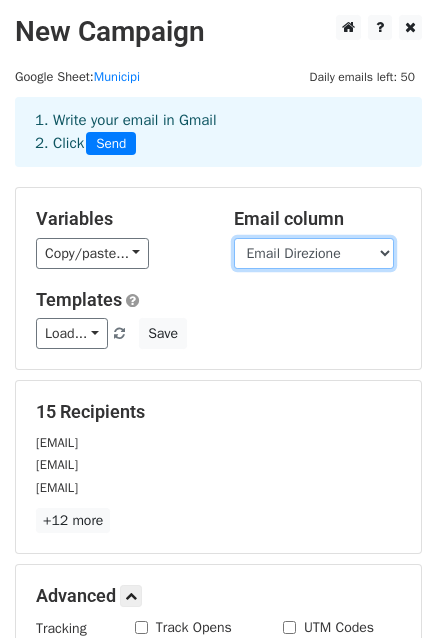 click on "Municipio
Nome Direttore
Cognome Direttore
Email Direzione
Email Direttore personale
Email URP
PEC
Indirizzo
Telefono" at bounding box center [314, 253] 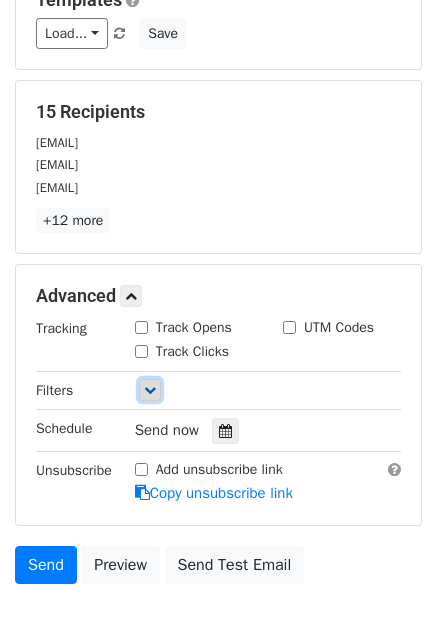 click at bounding box center (150, 390) 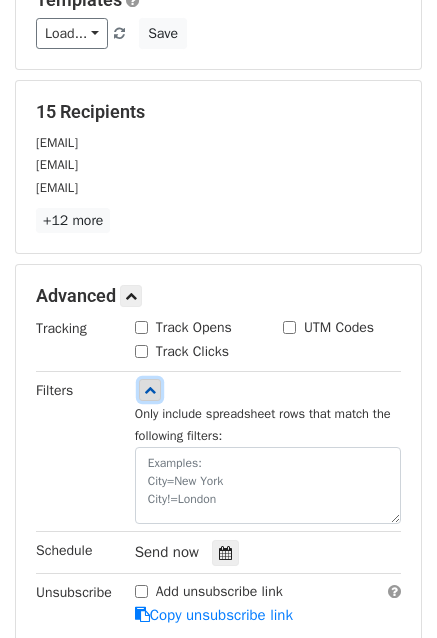 click at bounding box center (150, 390) 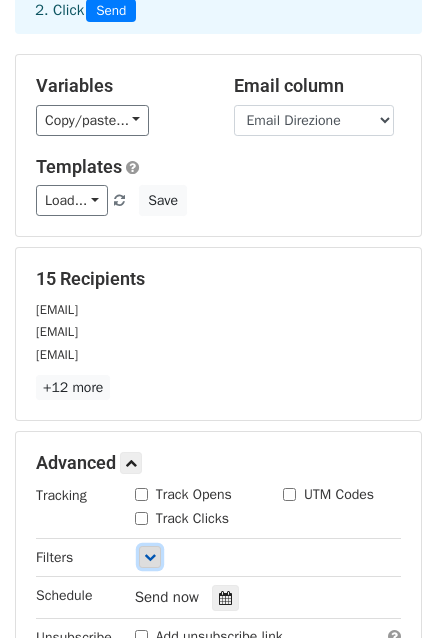 scroll, scrollTop: 110, scrollLeft: 0, axis: vertical 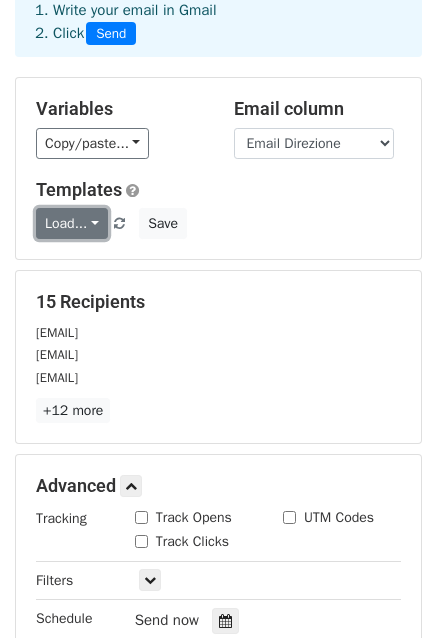 click on "Load..." at bounding box center [72, 223] 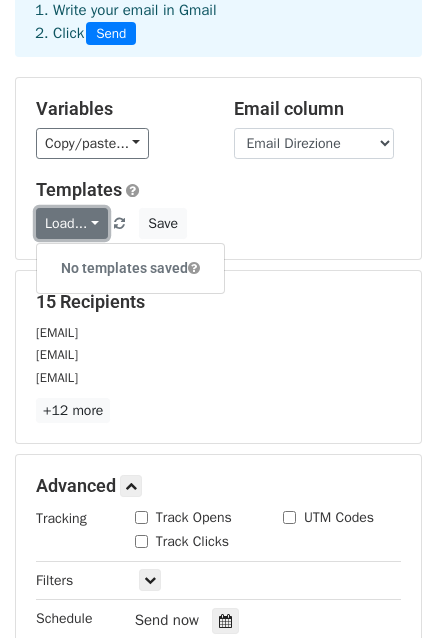 click on "Load..." at bounding box center [72, 223] 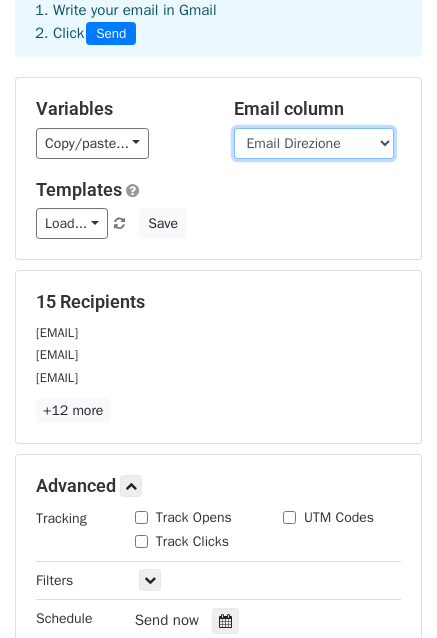 click on "Municipio
Nome Direttore
Cognome Direttore
Email Direzione
Email Direttore personale
Email URP
PEC
Indirizzo
Telefono" at bounding box center (314, 143) 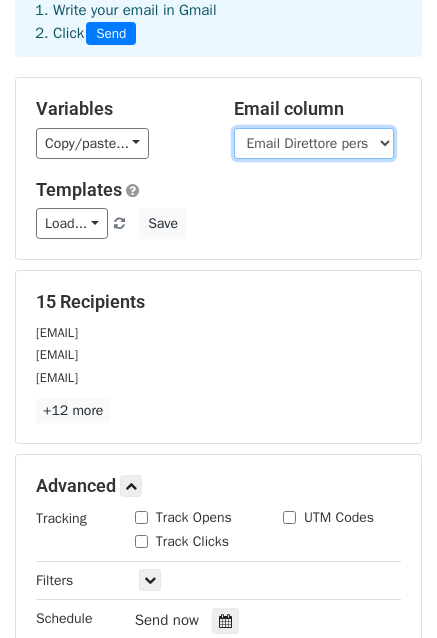 click on "Municipio
Nome Direttore
Cognome Direttore
Email Direzione
Email Direttore personale
Email URP
PEC
Indirizzo
Telefono" at bounding box center (314, 143) 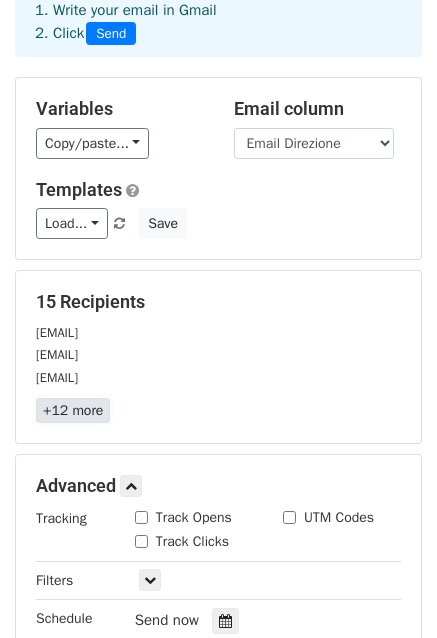 click on "+12 more" at bounding box center [73, 410] 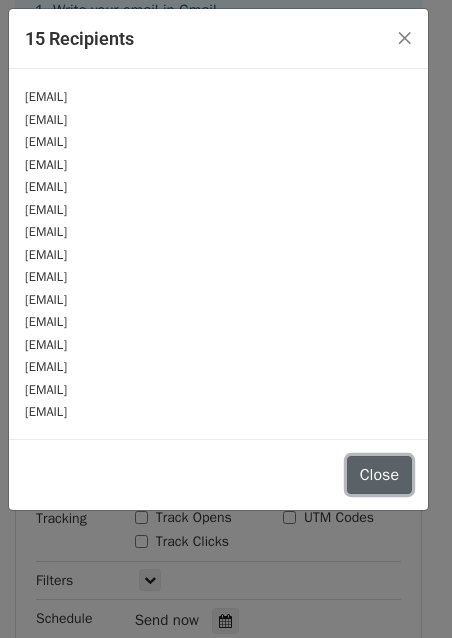 click on "Close" at bounding box center [379, 475] 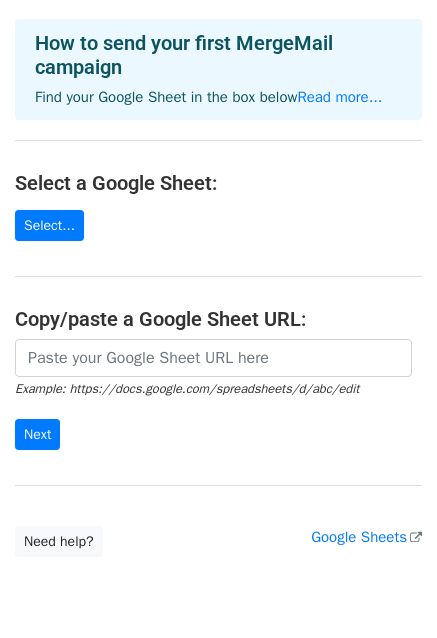 scroll, scrollTop: 160, scrollLeft: 0, axis: vertical 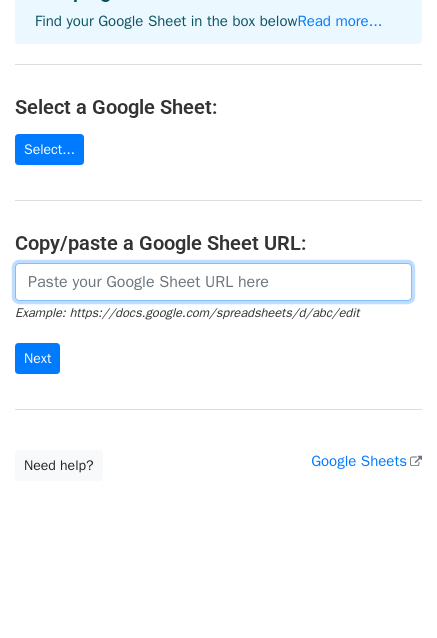 paste on "https://docs.google.com/spreadsheets/d/1n5ysnAbim-0XaNxVE_1e5xszb_k382Viaf_ZskoSNwE/edit?usp=sharing" 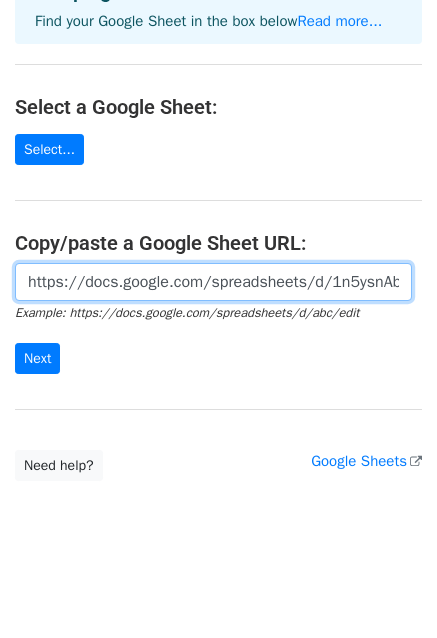 scroll, scrollTop: 0, scrollLeft: 417, axis: horizontal 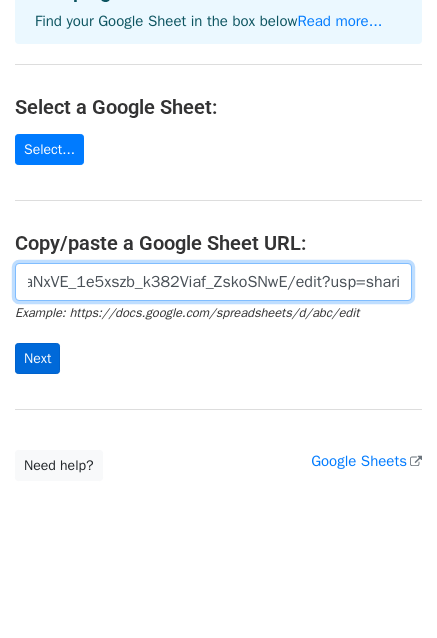 type on "https://docs.google.com/spreadsheets/d/1n5ysnAbim-0XaNxVE_1e5xszb_k382Viaf_ZskoSNwE/edit?usp=sharing" 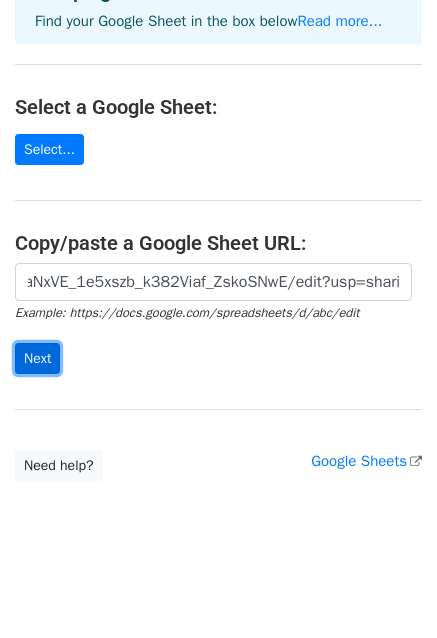 scroll, scrollTop: 0, scrollLeft: 0, axis: both 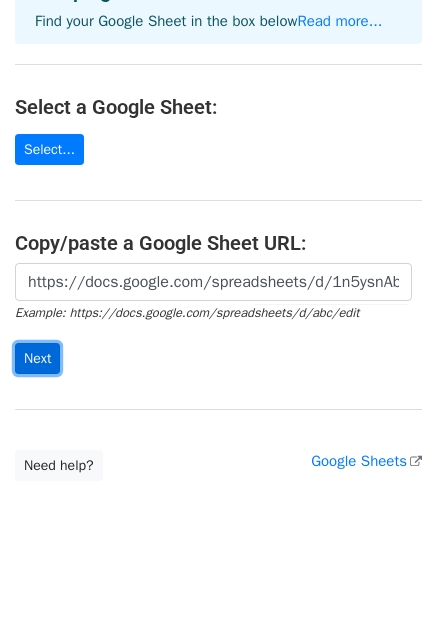 click on "Next" at bounding box center (37, 358) 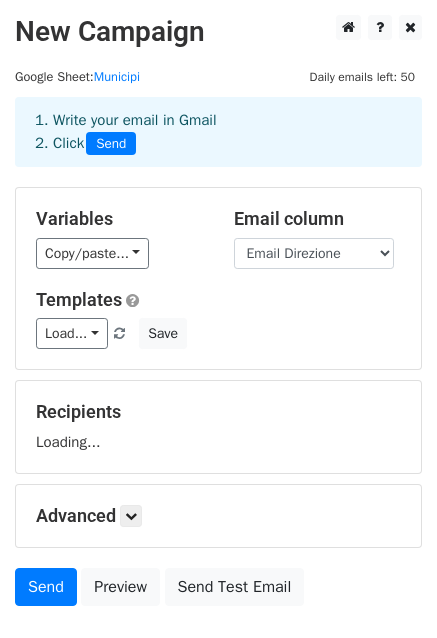 scroll, scrollTop: 0, scrollLeft: 0, axis: both 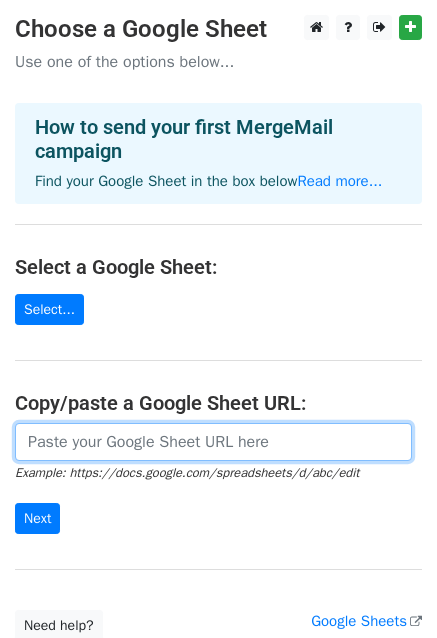 paste on "https://docs.google.com/spreadsheets/d/1n5ysnAbim-0XaNxVE_1e5xszb_k382Viaf_ZskoSNwE/edit?usp=sharing" 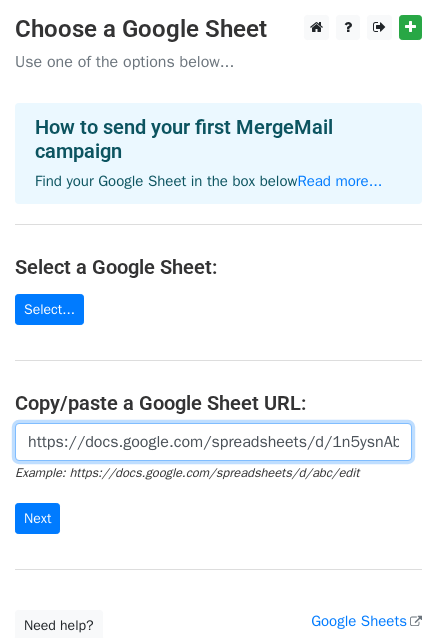 scroll, scrollTop: 0, scrollLeft: 417, axis: horizontal 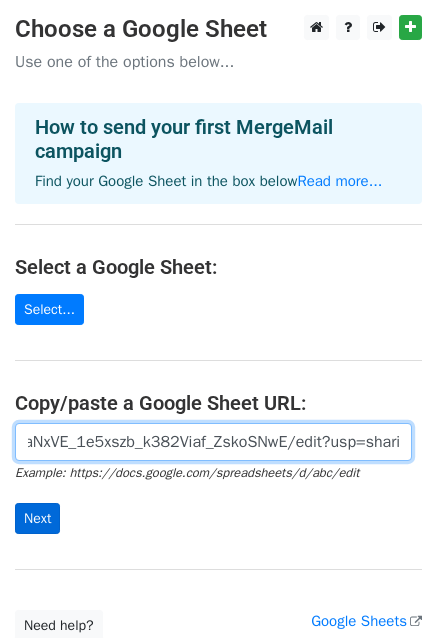 type on "https://docs.google.com/spreadsheets/d/1n5ysnAbim-0XaNxVE_1e5xszb_k382Viaf_ZskoSNwE/edit?usp=sharing" 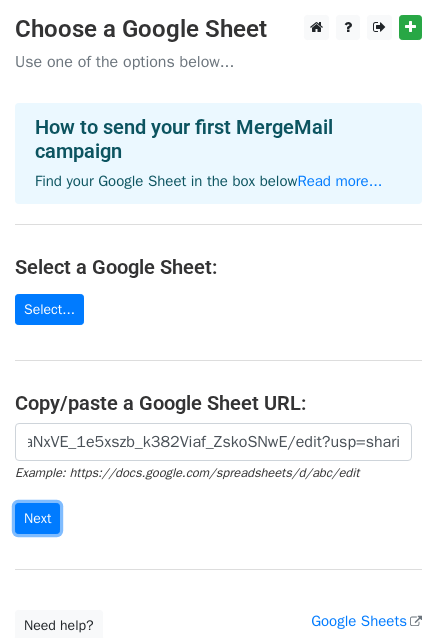 drag, startPoint x: 48, startPoint y: 525, endPoint x: 172, endPoint y: 15, distance: 524.8581 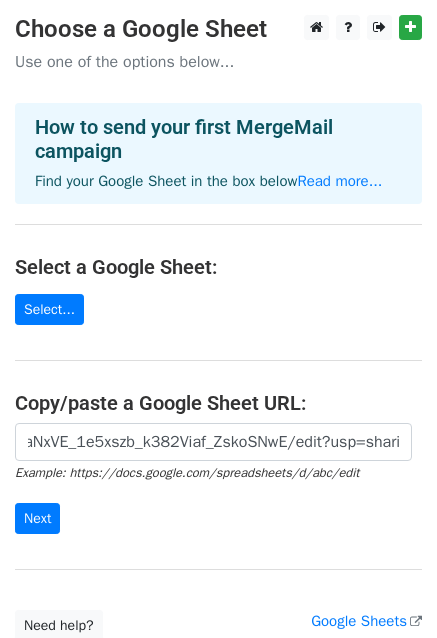 scroll, scrollTop: 0, scrollLeft: 0, axis: both 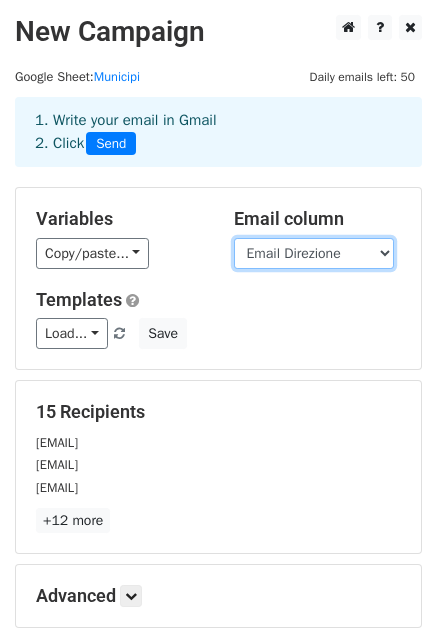 click on "Municipio
Nome Direttore
Cognome Direttore
Email Direzione
Email Direttore personale
Email URP
PEC
Indirizzo
Telefono" at bounding box center [314, 253] 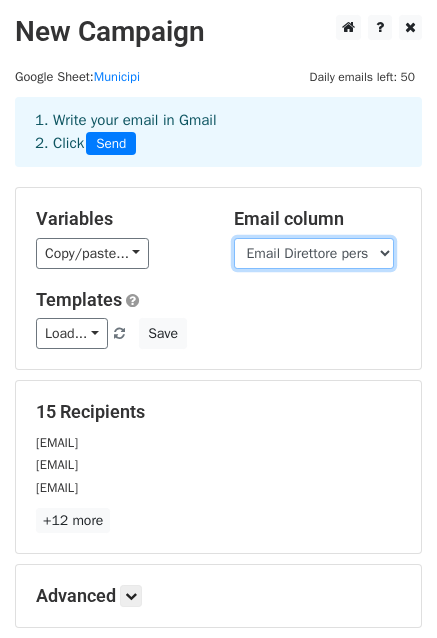 click on "Municipio
Nome Direttore
Cognome Direttore
Email Direzione
Email Direttore personale
Email URP
PEC
Indirizzo
Telefono" at bounding box center (314, 253) 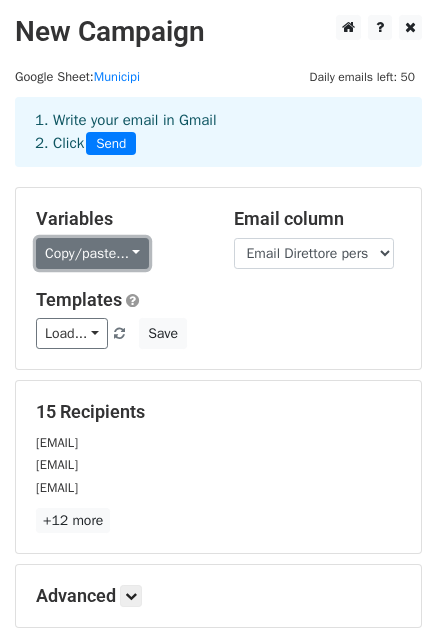 click on "Copy/paste..." at bounding box center [92, 253] 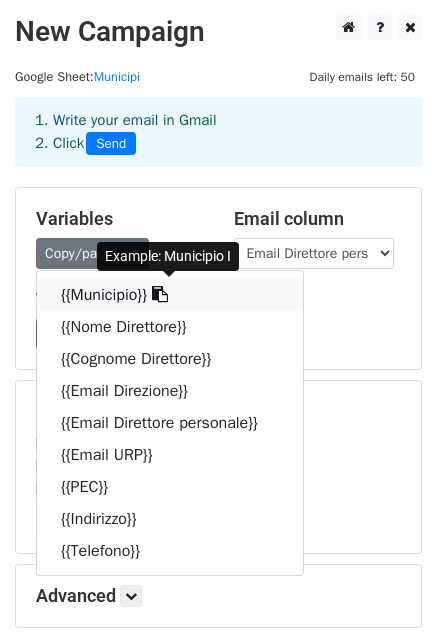 click on "{{Municipio}}" at bounding box center (170, 295) 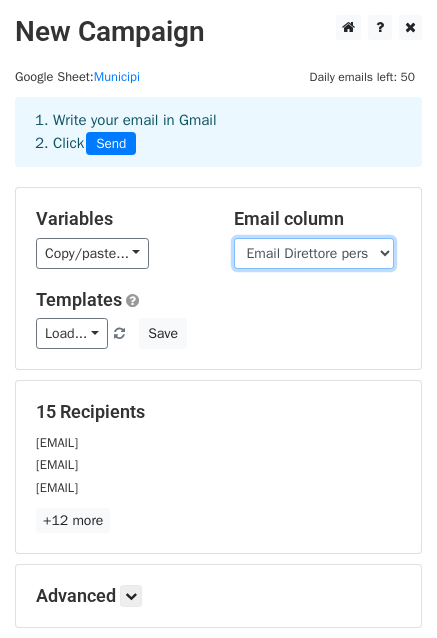 click on "Municipio
Nome Direttore
Cognome Direttore
Email Direzione
Email Direttore personale
Email URP
PEC
Indirizzo
Telefono" at bounding box center [314, 253] 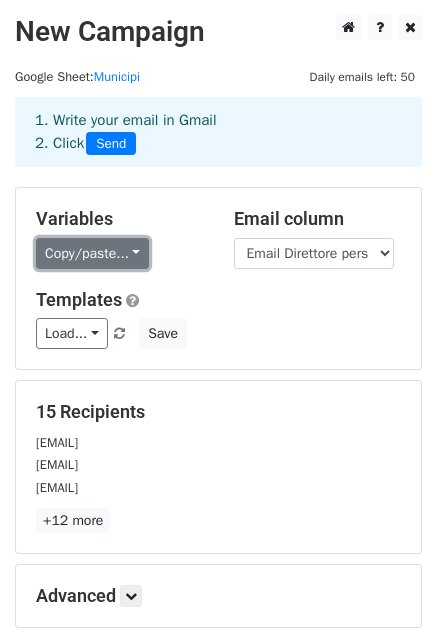 click on "Copy/paste..." at bounding box center [92, 253] 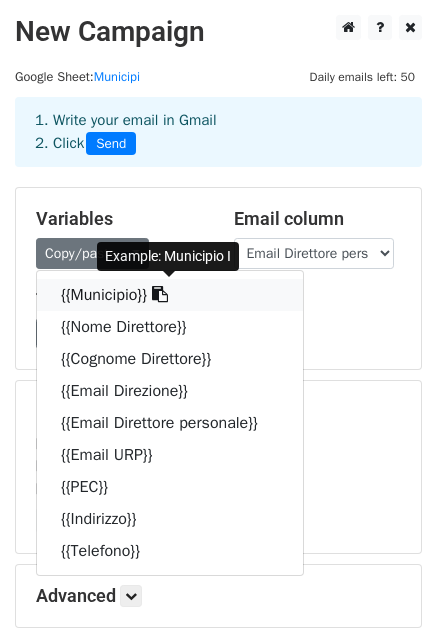 click on "{{Municipio}}" at bounding box center [170, 295] 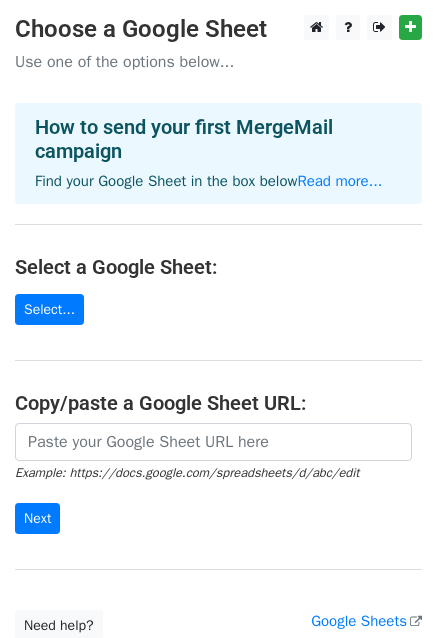 scroll, scrollTop: 0, scrollLeft: 0, axis: both 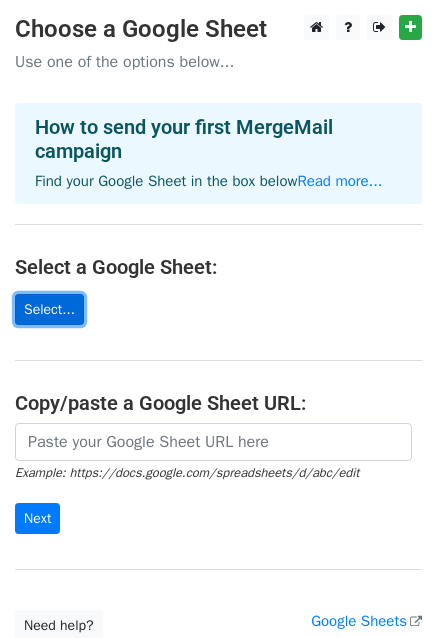 click on "Select..." at bounding box center [49, 309] 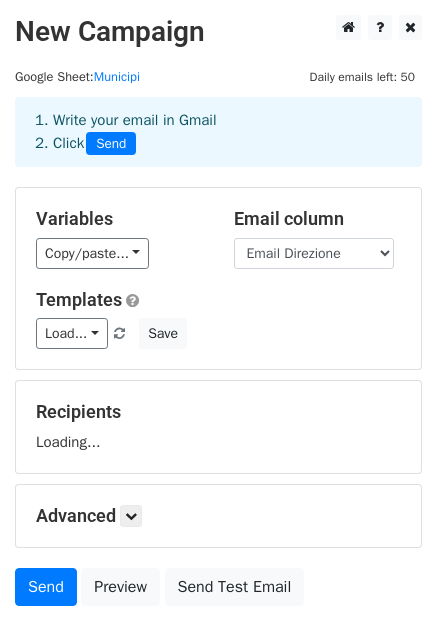 scroll, scrollTop: 136, scrollLeft: 0, axis: vertical 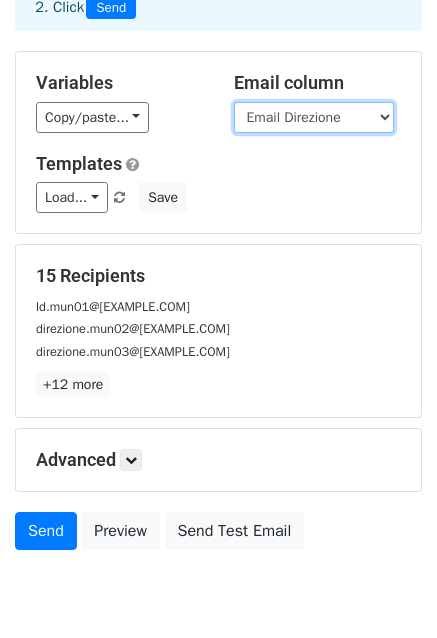 click on "Municipio
Nome Direttore
Cognome Direttore
Email Direzione
Email Direttore
Email URP
PEC
Indirizzo
Telefono" at bounding box center (314, 117) 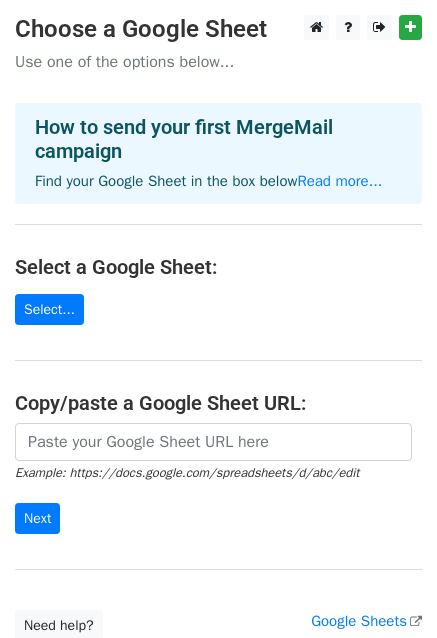 scroll, scrollTop: 0, scrollLeft: 0, axis: both 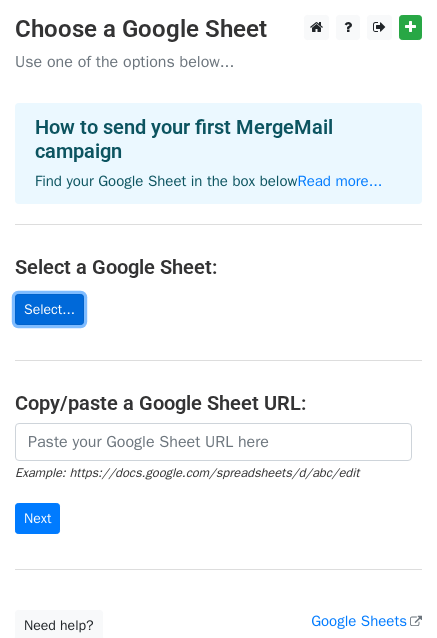 click on "Select..." at bounding box center [49, 309] 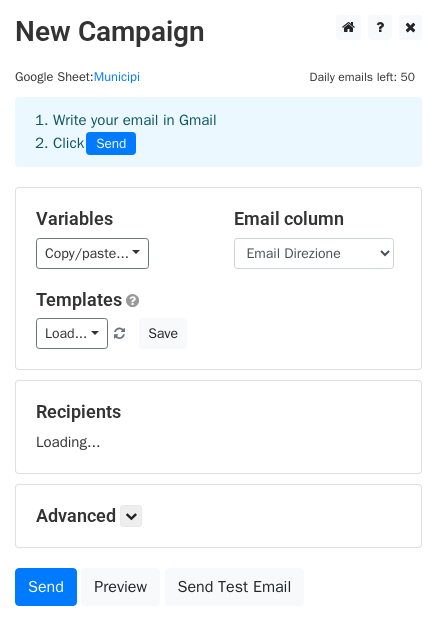 scroll, scrollTop: 0, scrollLeft: 0, axis: both 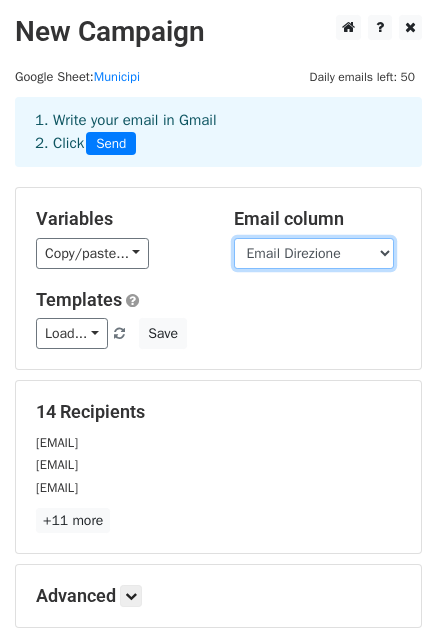 click on "Municipio
Nome Direttore
Cognome Direttore
Email Direzione
Email Direttore
Email URP
PEC
Indirizzo
Telefono" at bounding box center [314, 253] 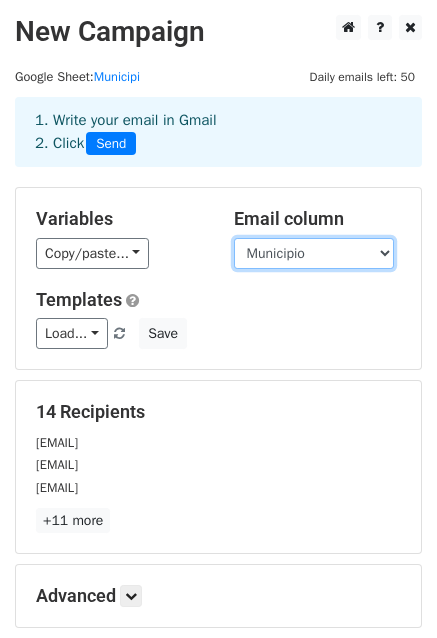 click on "Municipio
Nome Direttore
Cognome Direttore
Email Direzione
Email Direttore
Email URP
PEC
Indirizzo
Telefono" at bounding box center [314, 253] 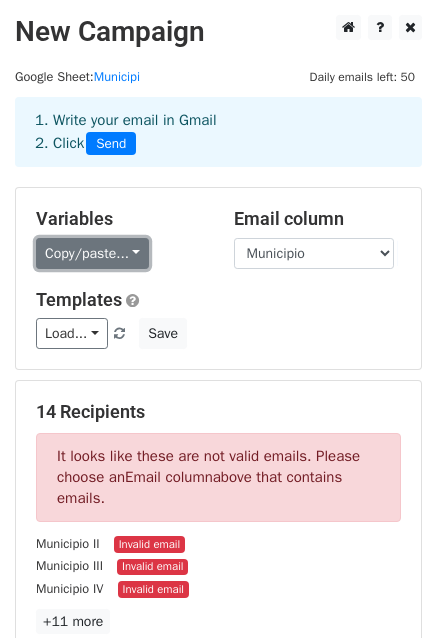 click on "Copy/paste..." at bounding box center [92, 253] 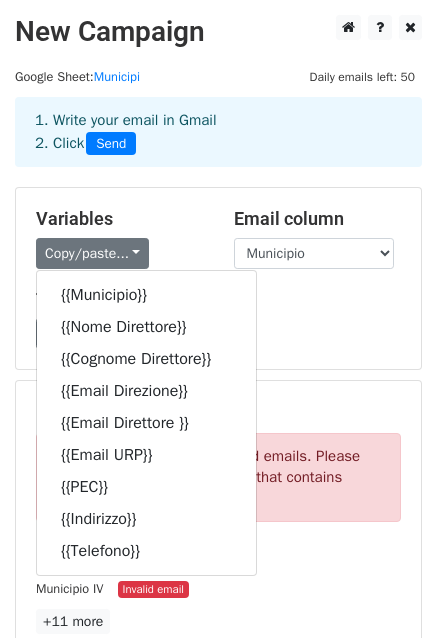 drag, startPoint x: 376, startPoint y: 327, endPoint x: 359, endPoint y: 237, distance: 91.591484 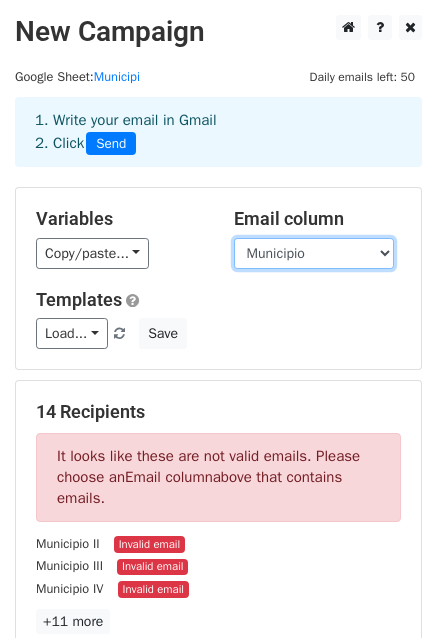 click on "Municipio
Nome Direttore
Cognome Direttore
Email Direzione
Email Direttore
Email URP
PEC
Indirizzo
Telefono" at bounding box center [314, 253] 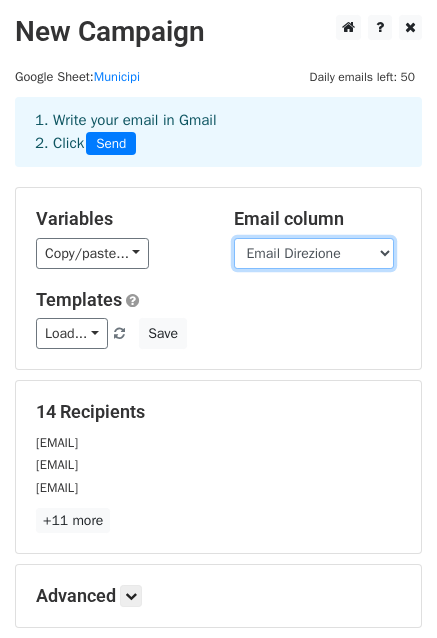 click on "Municipio
Nome Direttore
Cognome Direttore
Email Direzione
Email Direttore
Email URP
PEC
Indirizzo
Telefono" at bounding box center (314, 253) 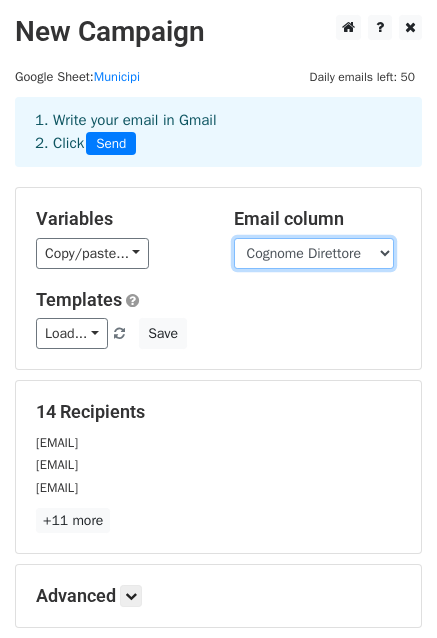 click on "Municipio
Nome Direttore
Cognome Direttore
Email Direzione
Email Direttore
Email URP
PEC
Indirizzo
Telefono" at bounding box center (314, 253) 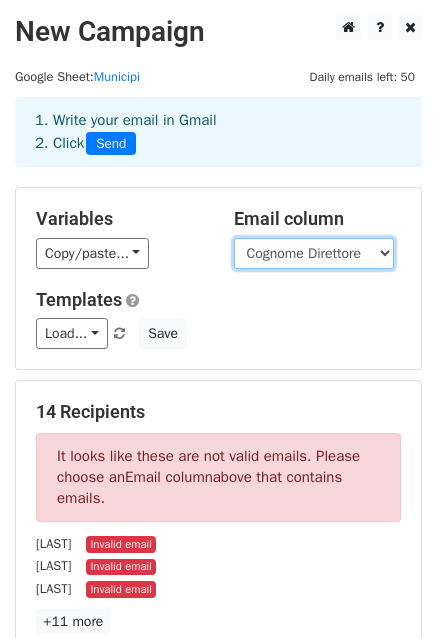 click on "Municipio
Nome Direttore
Cognome Direttore
Email Direzione
Email Direttore
Email URP
PEC
Indirizzo
Telefono" at bounding box center (314, 253) 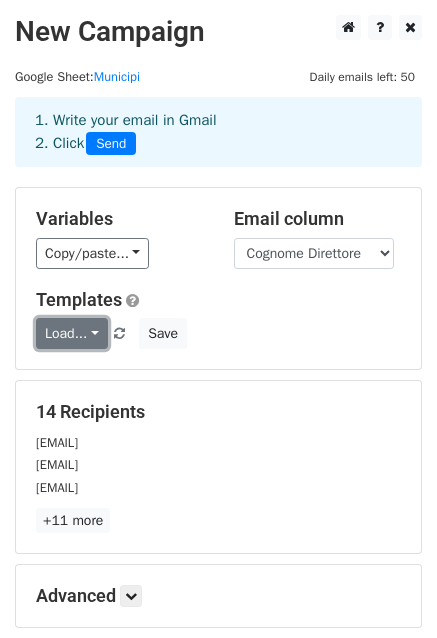 click on "Load..." at bounding box center (72, 333) 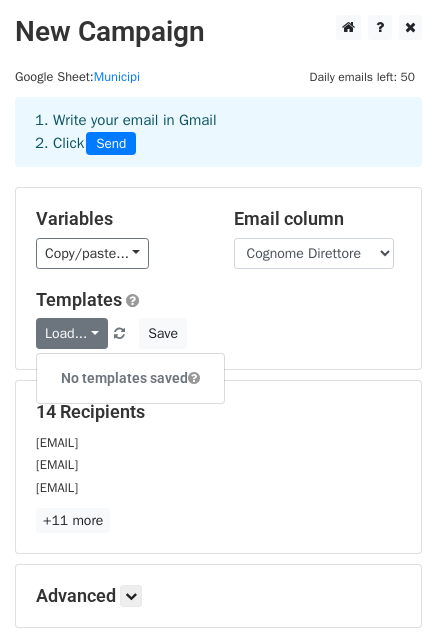 click on "Templates" at bounding box center (218, 300) 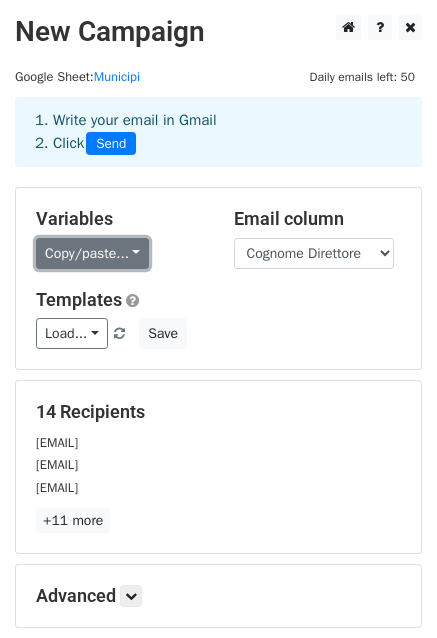 click on "Copy/paste..." at bounding box center (92, 253) 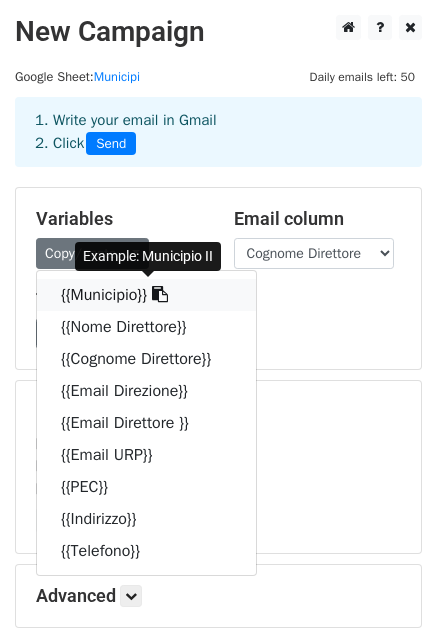click on "{{Municipio}}" at bounding box center [146, 295] 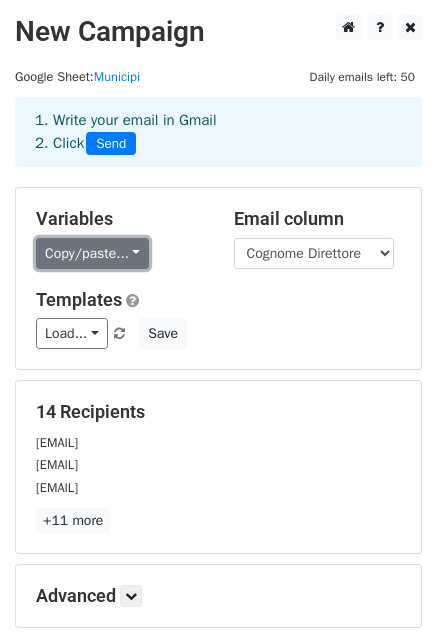 click on "Copy/paste..." at bounding box center (92, 253) 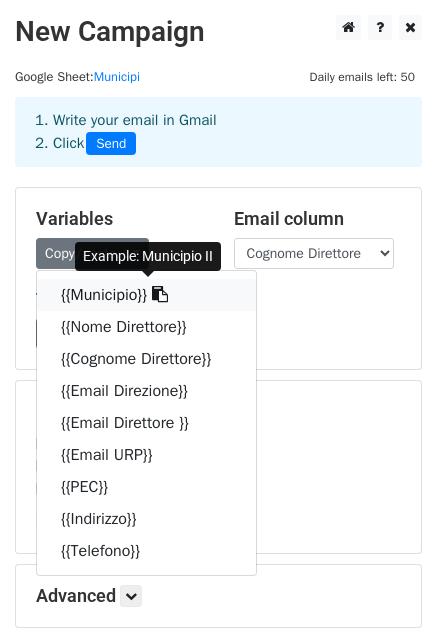 click on "{{Municipio}}" at bounding box center [146, 295] 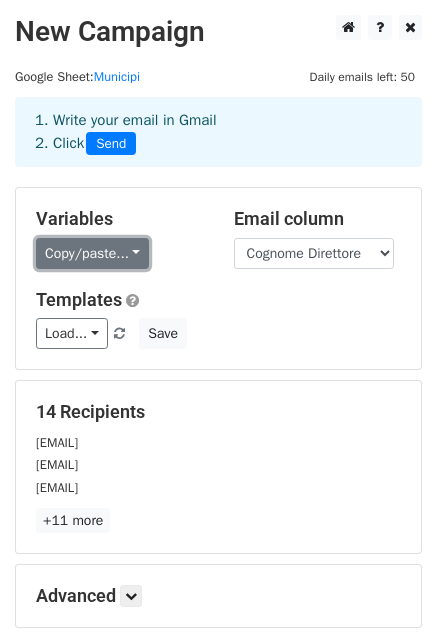 click on "Copy/paste..." at bounding box center (92, 253) 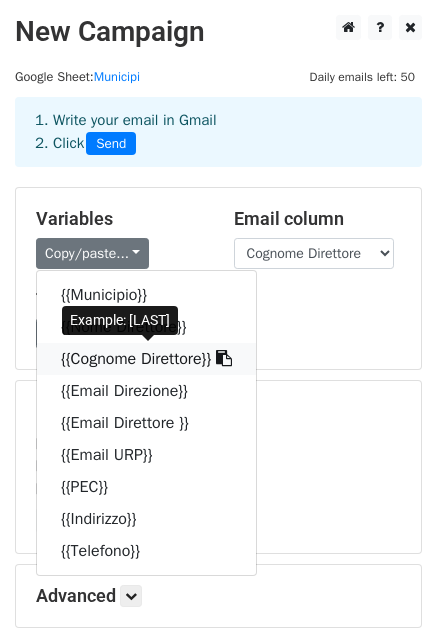 click on "{{Cognome Direttore}}" at bounding box center (146, 359) 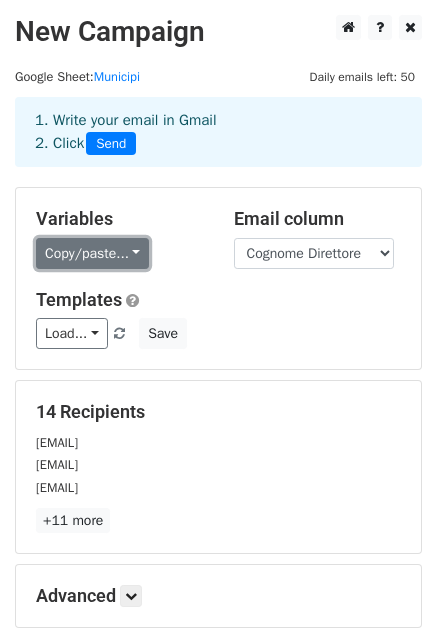 click on "Copy/paste..." at bounding box center [92, 253] 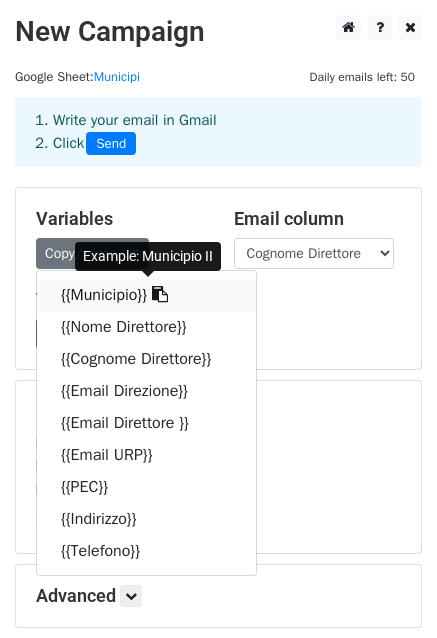 click on "{{Municipio}}" at bounding box center (146, 295) 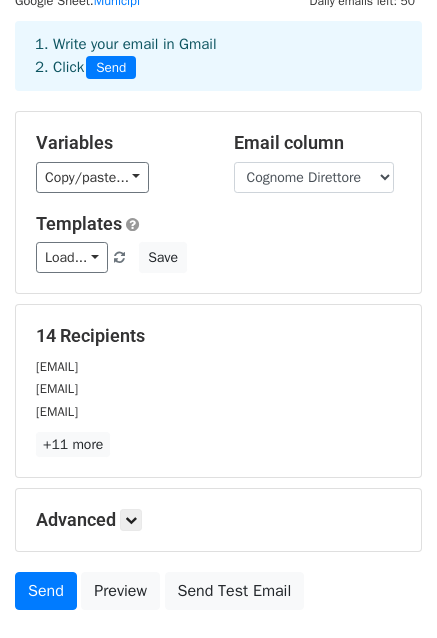 scroll, scrollTop: 216, scrollLeft: 0, axis: vertical 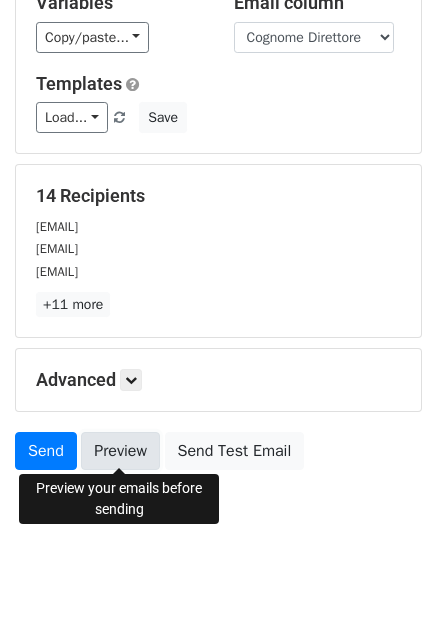 click on "Preview" at bounding box center [120, 451] 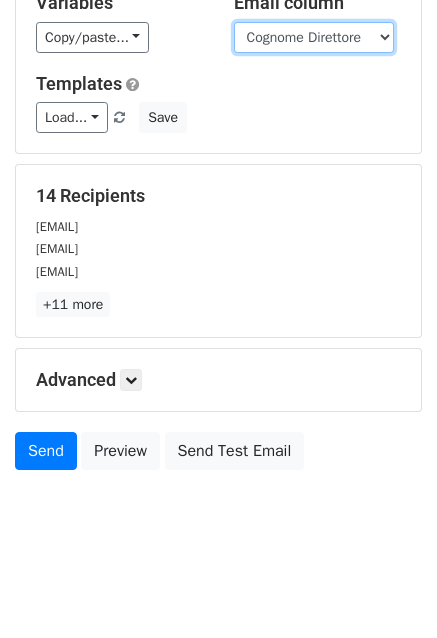 click on "Municipio
Nome Direttore
Cognome Direttore
Email Direzione
Email Direttore
Email URP
PEC
Indirizzo
Telefono" at bounding box center (314, 37) 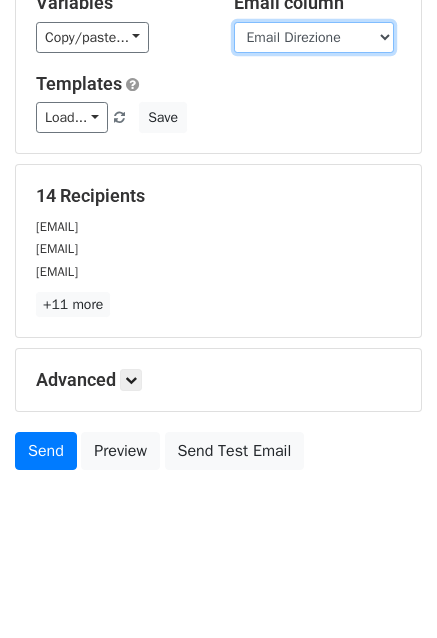 click on "Municipio
Nome Direttore
Cognome Direttore
Email Direzione
Email Direttore
Email URP
PEC
Indirizzo
Telefono" at bounding box center [314, 37] 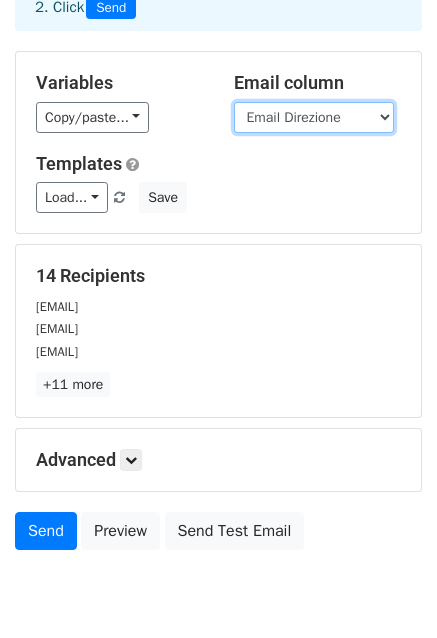 scroll, scrollTop: 216, scrollLeft: 0, axis: vertical 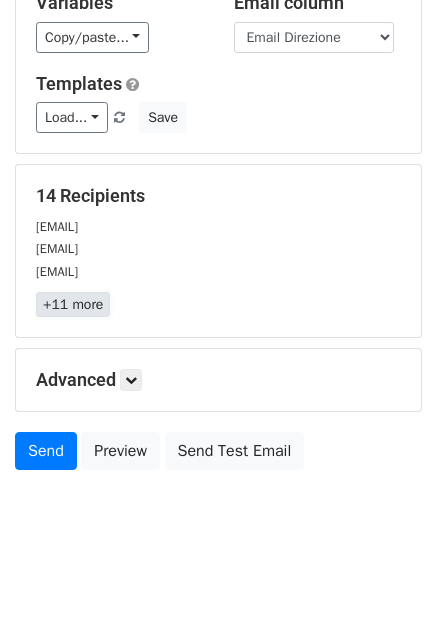 click on "+11 more" at bounding box center (73, 304) 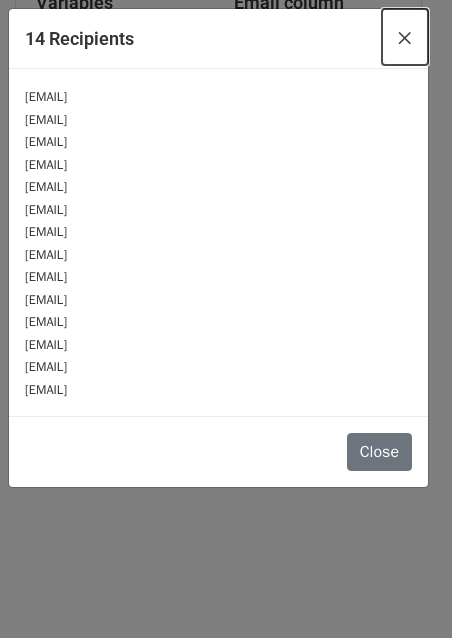 click on "×" at bounding box center (405, 37) 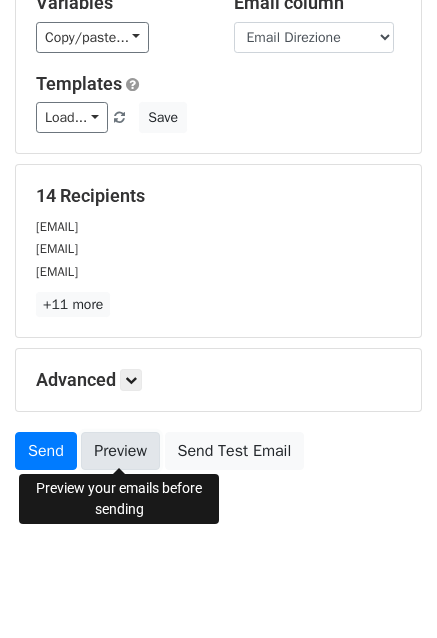 click on "Preview" at bounding box center [120, 451] 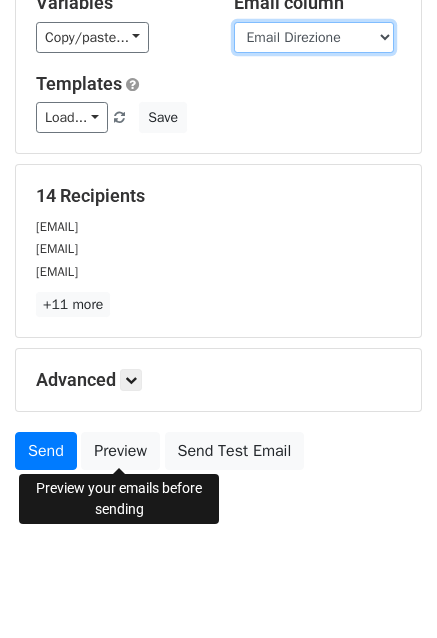 click on "Municipio
Nome Direttore
Cognome Direttore
Email Direzione
Email Direttore
Email URP
PEC
Indirizzo
Telefono" at bounding box center [314, 37] 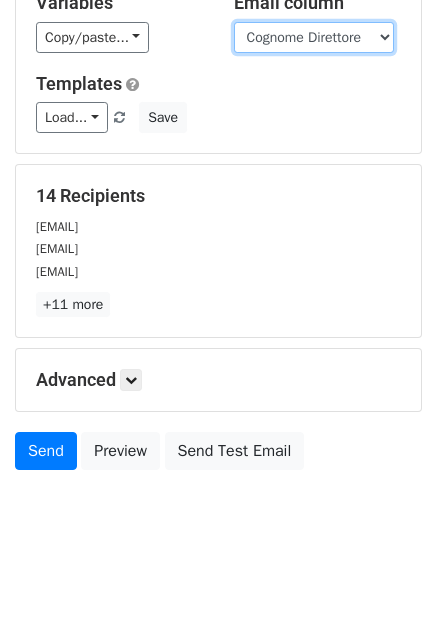 click on "Municipio
Nome Direttore
Cognome Direttore
Email Direzione
Email Direttore
Email URP
PEC
Indirizzo
Telefono" at bounding box center [314, 37] 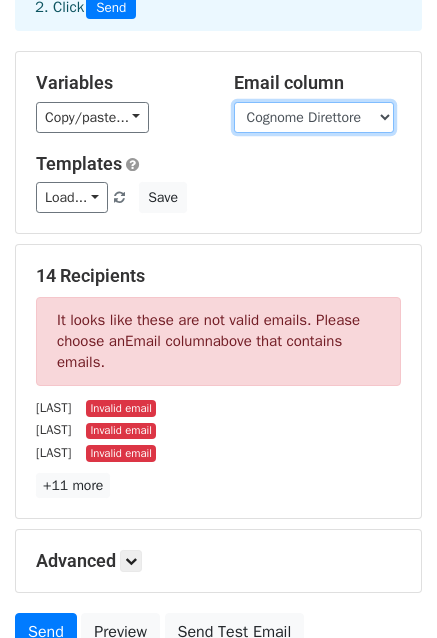 scroll, scrollTop: 216, scrollLeft: 0, axis: vertical 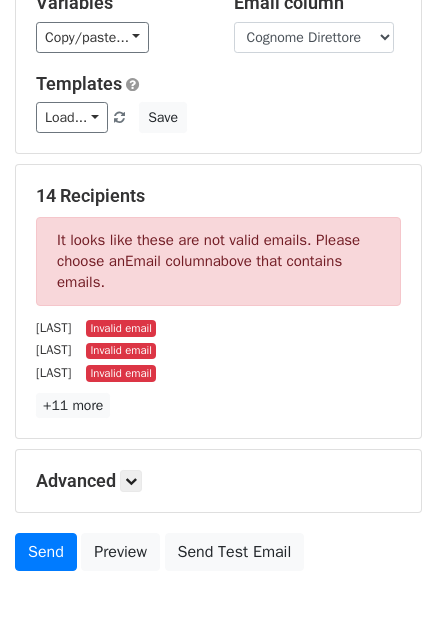 click on "Load...
No templates saved
Save" at bounding box center (218, 117) 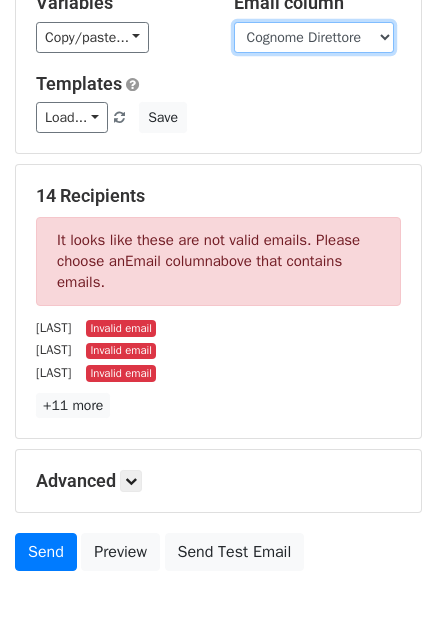 click on "Municipio
Nome Direttore
Cognome Direttore
Email Direzione
Email Direttore
Email URP
PEC
Indirizzo
Telefono" at bounding box center (314, 37) 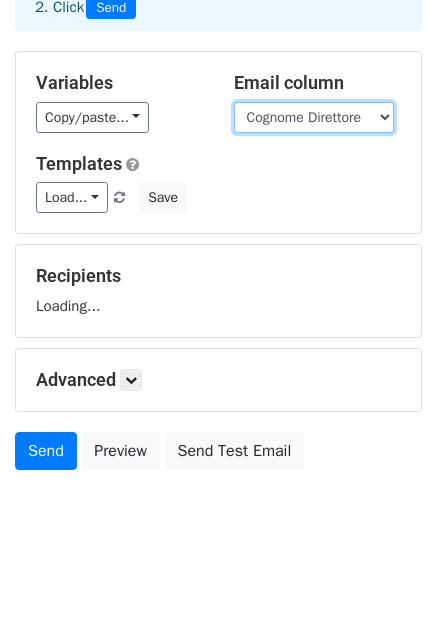 scroll, scrollTop: 216, scrollLeft: 0, axis: vertical 